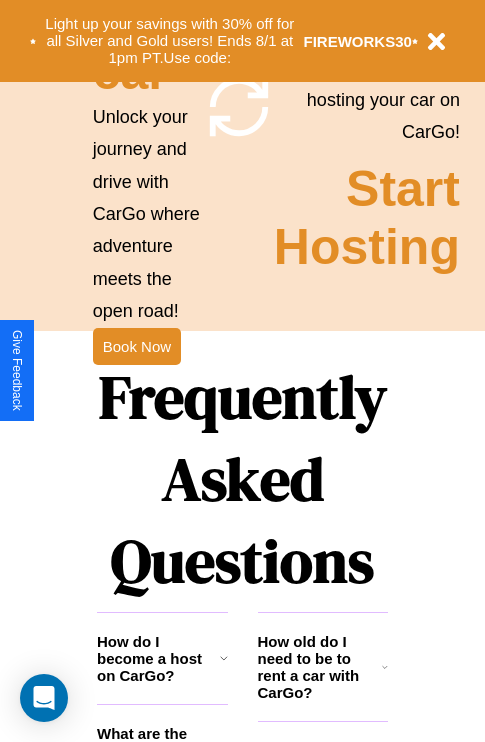 scroll, scrollTop: 2423, scrollLeft: 0, axis: vertical 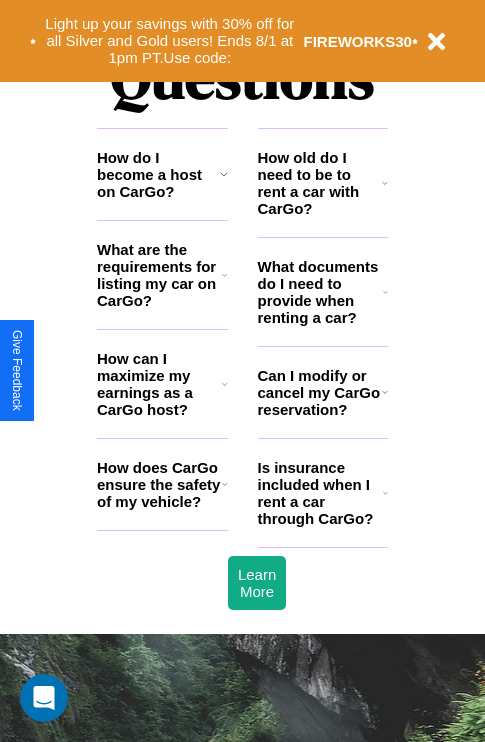 click on "How does CarGo ensure the safety of my vehicle?" at bounding box center [159, 484] 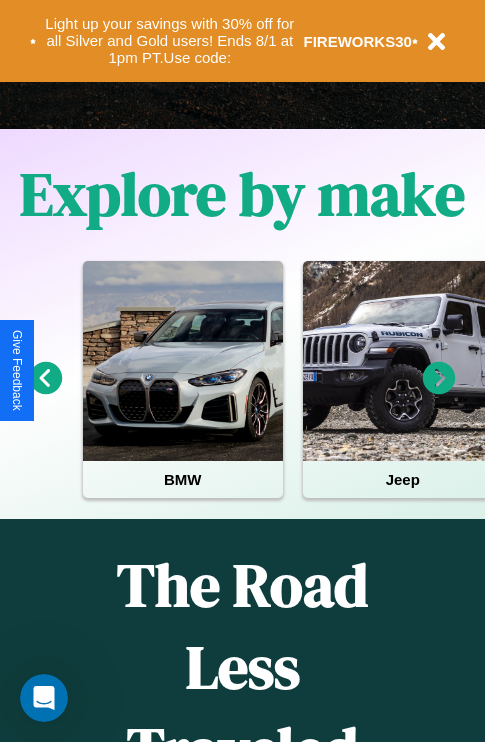 scroll, scrollTop: 0, scrollLeft: 0, axis: both 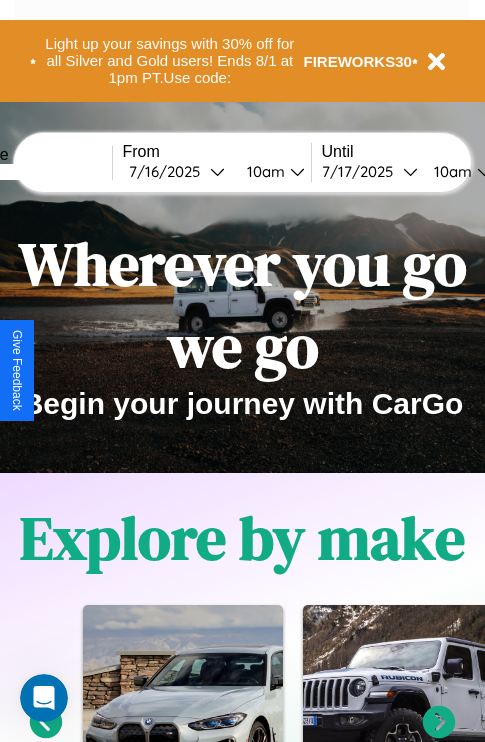 click at bounding box center (37, 172) 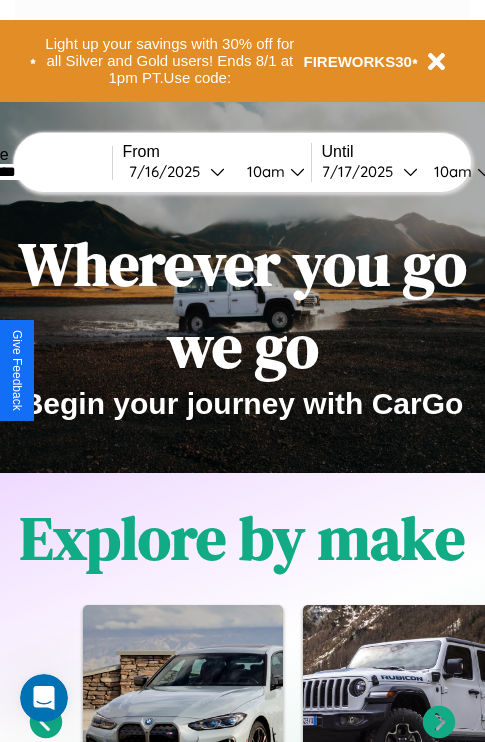 type on "*********" 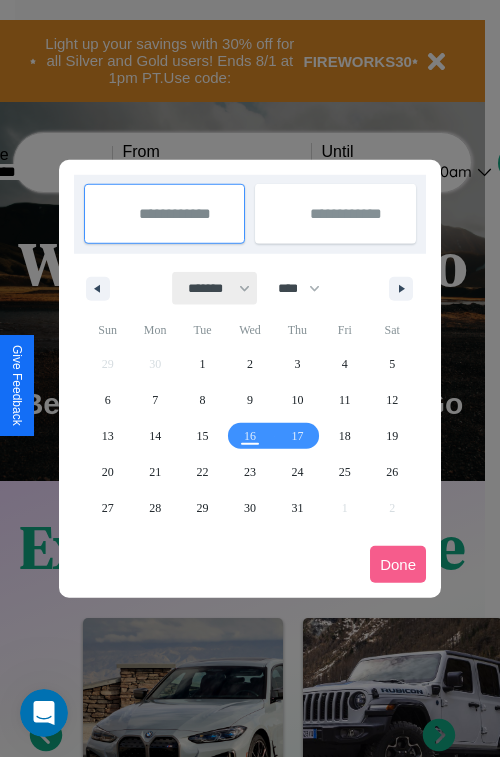 click on "******* ******** ***** ***** *** **** **** ****** ********* ******* ******** ********" at bounding box center (215, 288) 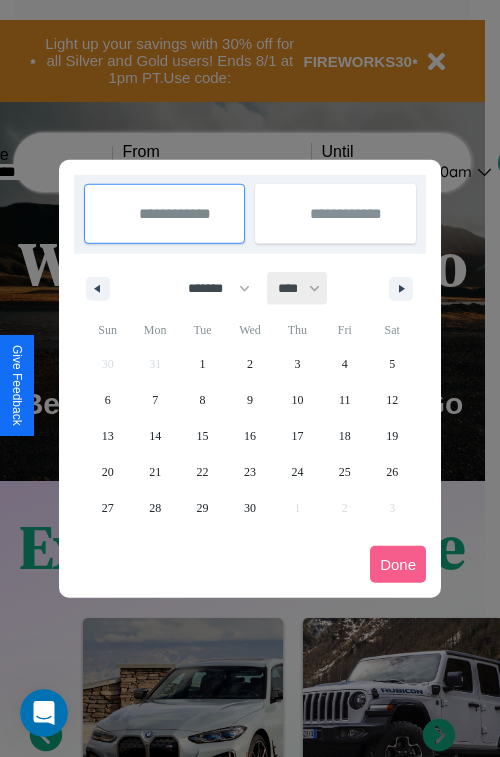 click on "**** **** **** **** **** **** **** **** **** **** **** **** **** **** **** **** **** **** **** **** **** **** **** **** **** **** **** **** **** **** **** **** **** **** **** **** **** **** **** **** **** **** **** **** **** **** **** **** **** **** **** **** **** **** **** **** **** **** **** **** **** **** **** **** **** **** **** **** **** **** **** **** **** **** **** **** **** **** **** **** **** **** **** **** **** **** **** **** **** **** **** **** **** **** **** **** **** **** **** **** **** **** **** **** **** **** **** **** **** **** **** **** **** **** **** **** **** **** **** **** ****" at bounding box center (298, 288) 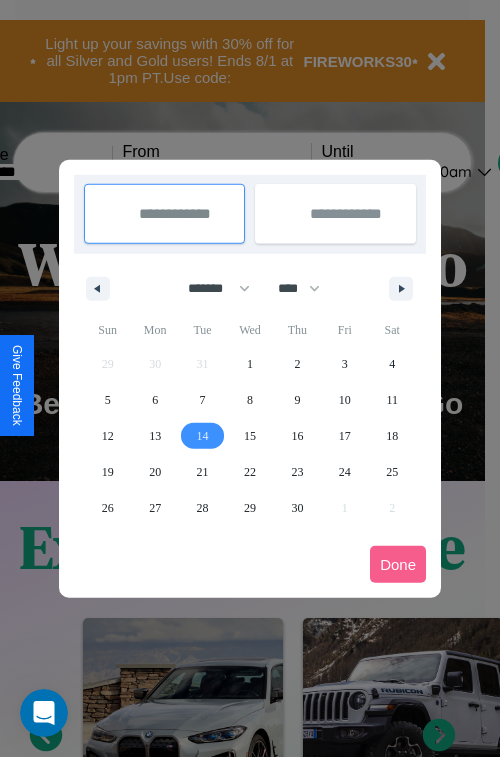 click on "14" at bounding box center [203, 436] 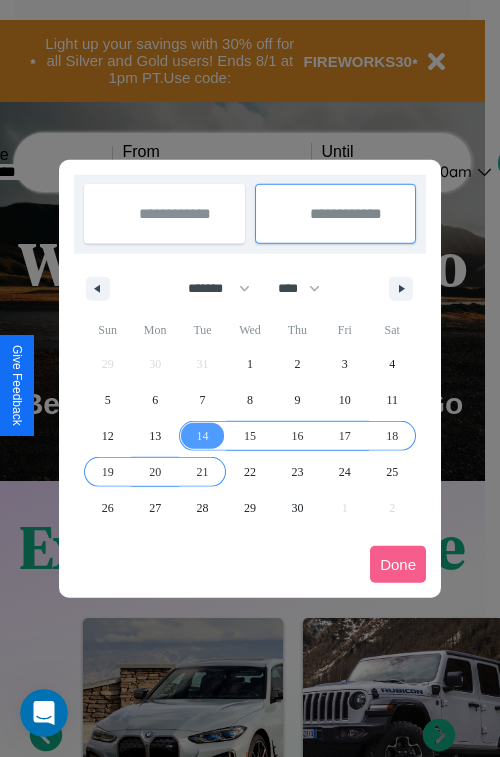 click on "21" at bounding box center (203, 472) 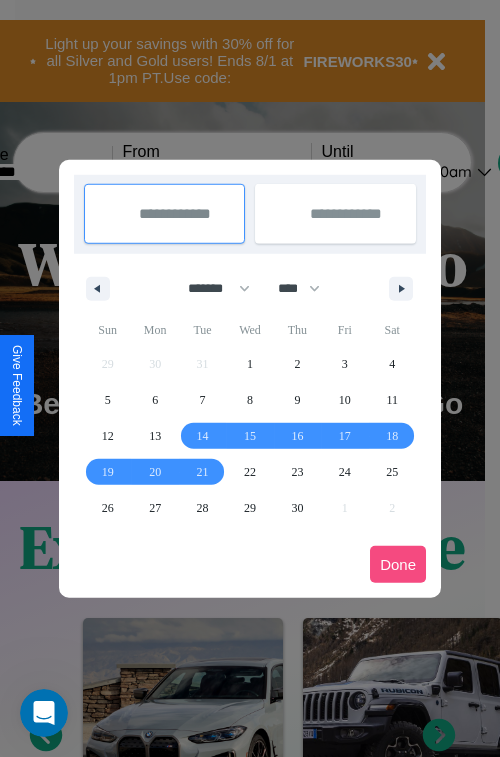 click on "Done" at bounding box center [398, 564] 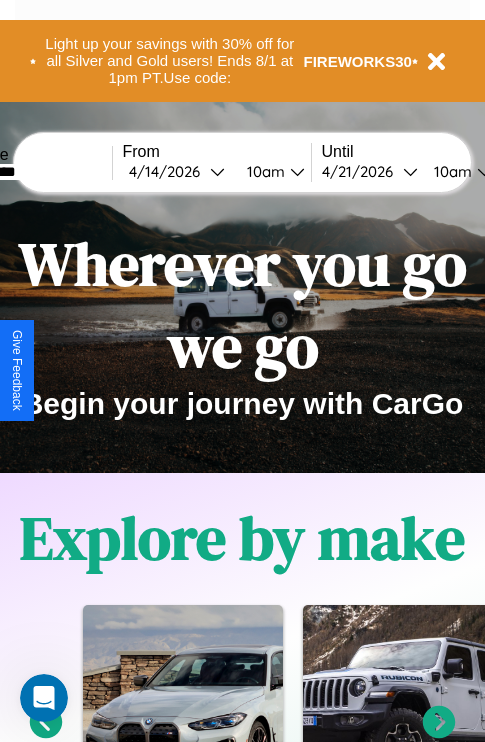 scroll, scrollTop: 0, scrollLeft: 74, axis: horizontal 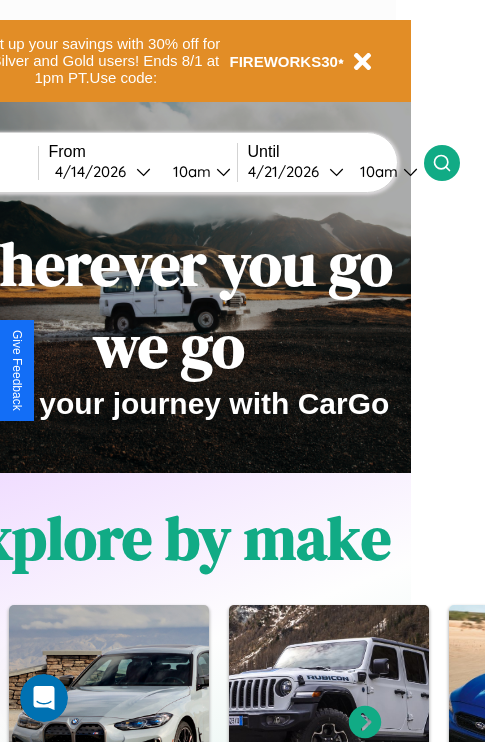 click 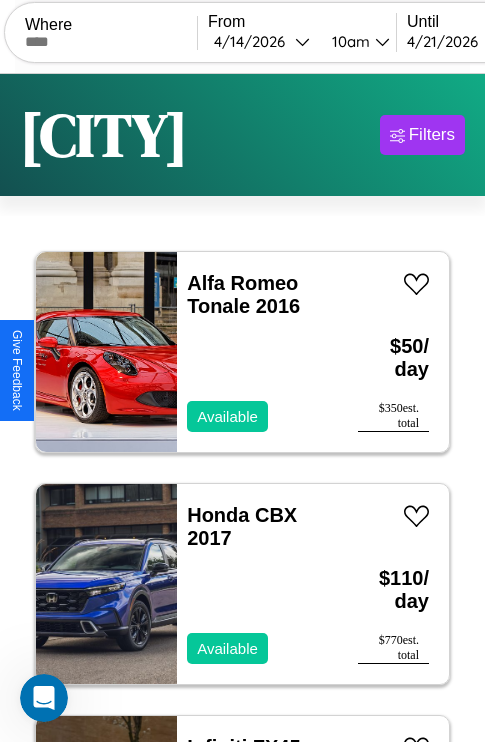 scroll, scrollTop: 95, scrollLeft: 0, axis: vertical 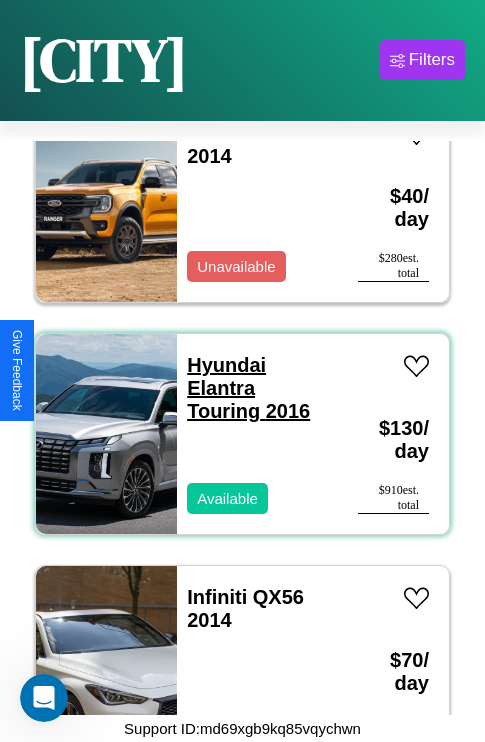 click on "Hyundai   Elantra Touring   2016" at bounding box center (248, 388) 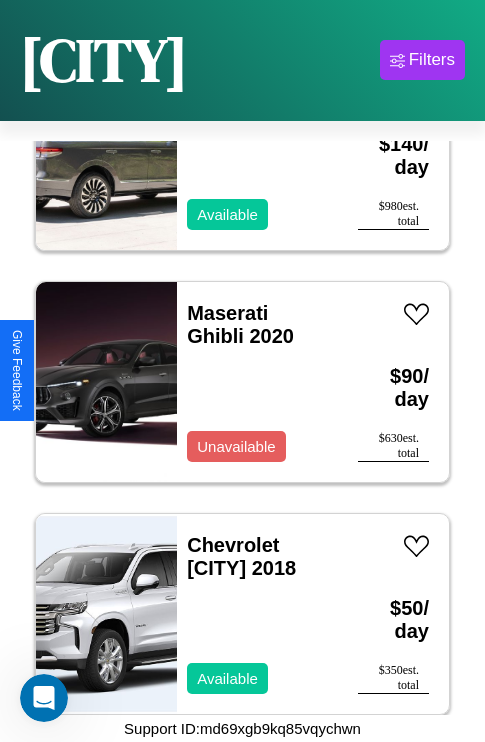 scroll, scrollTop: 25595, scrollLeft: 0, axis: vertical 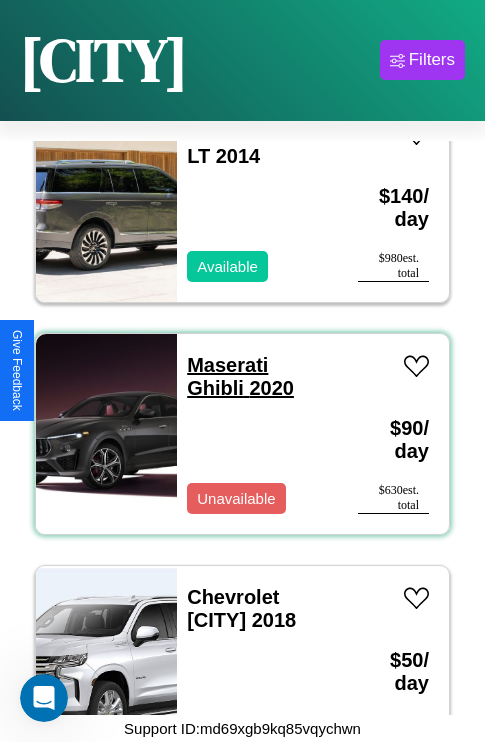 click on "Maserati   Ghibli   2020" at bounding box center (240, 376) 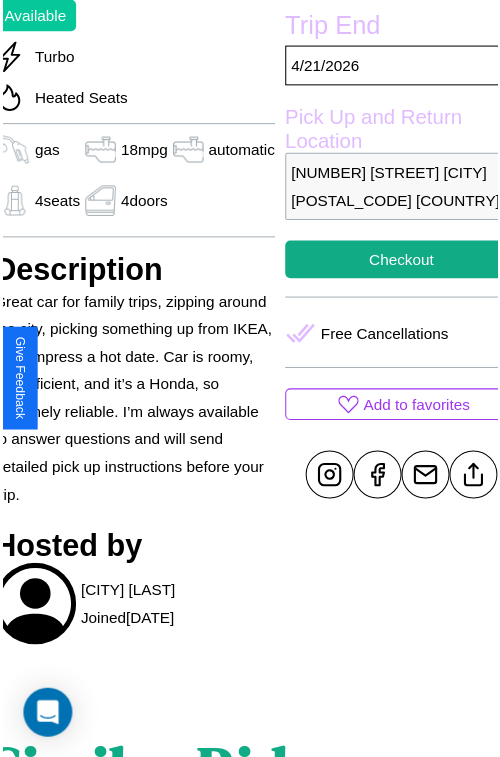 scroll, scrollTop: 603, scrollLeft: 84, axis: both 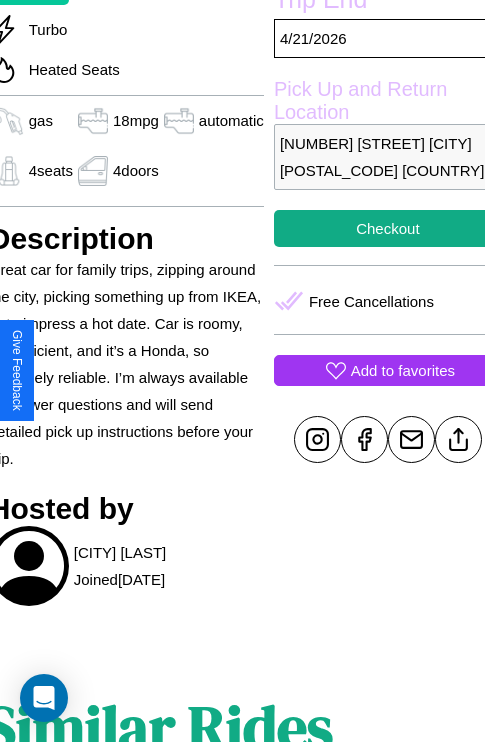 click on "Add to favorites" at bounding box center (403, 370) 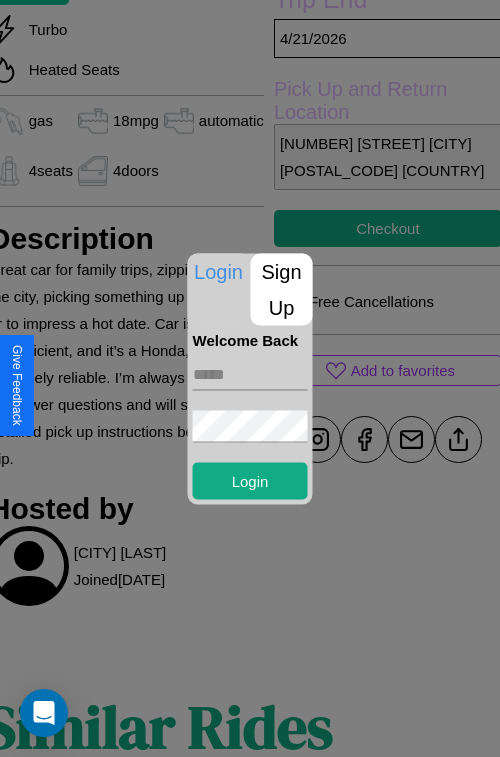 click on "Sign Up" at bounding box center (282, 289) 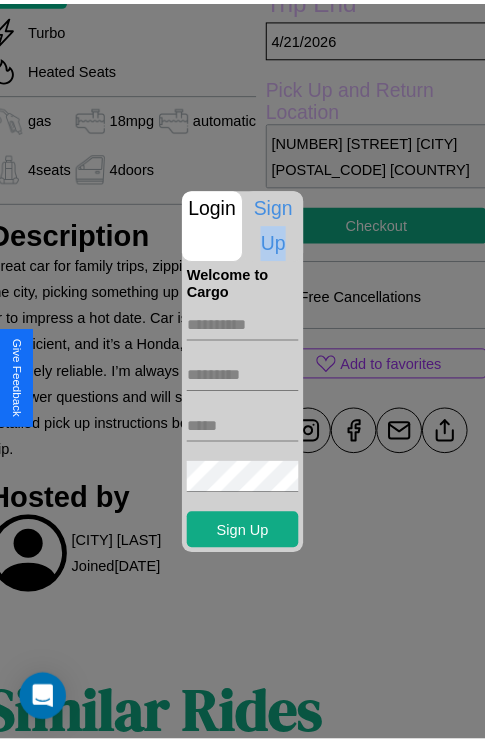 scroll, scrollTop: 928, scrollLeft: 30, axis: both 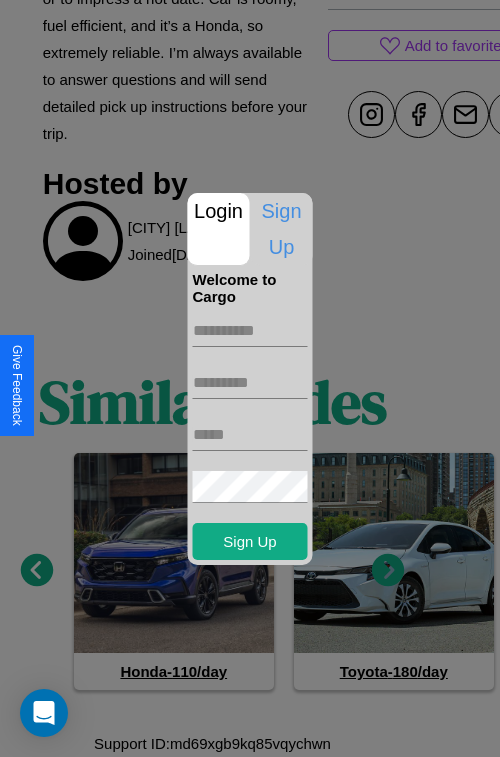 click at bounding box center (250, 378) 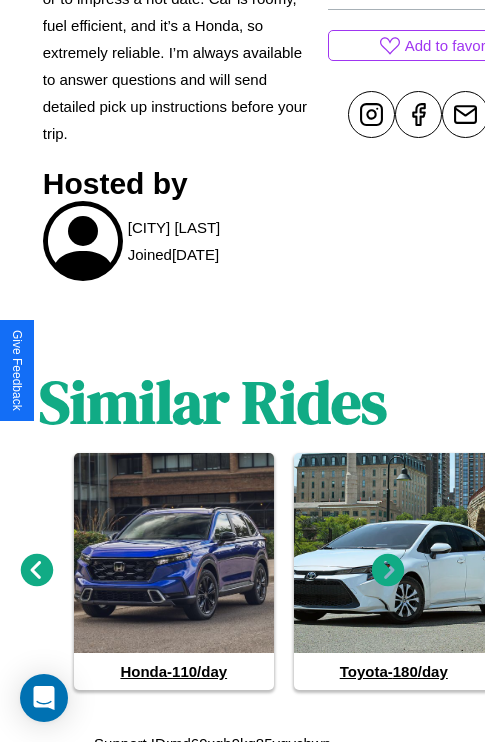 click 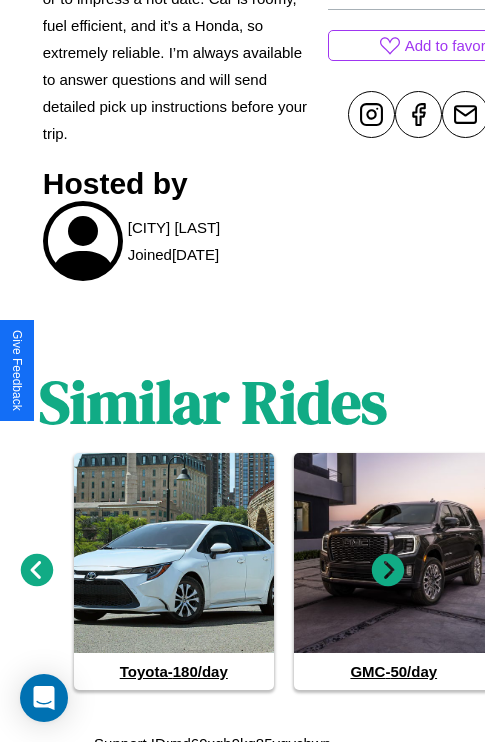 click 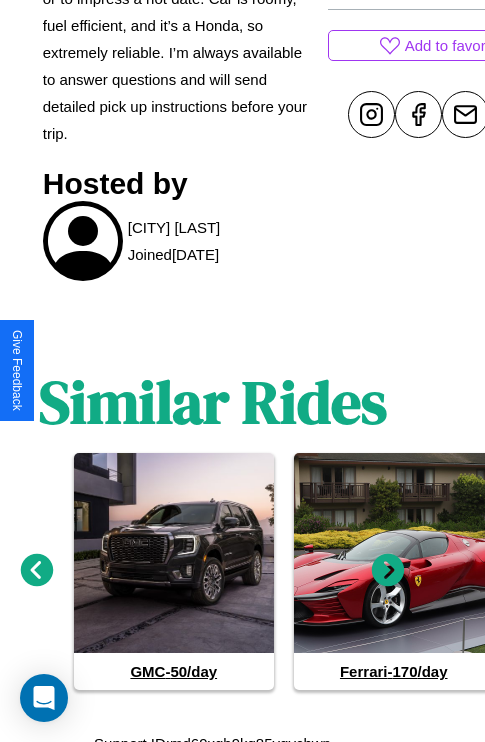 click 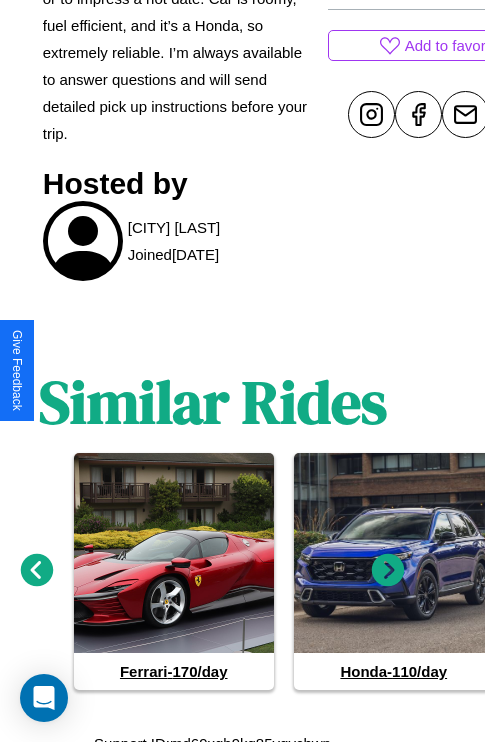 click 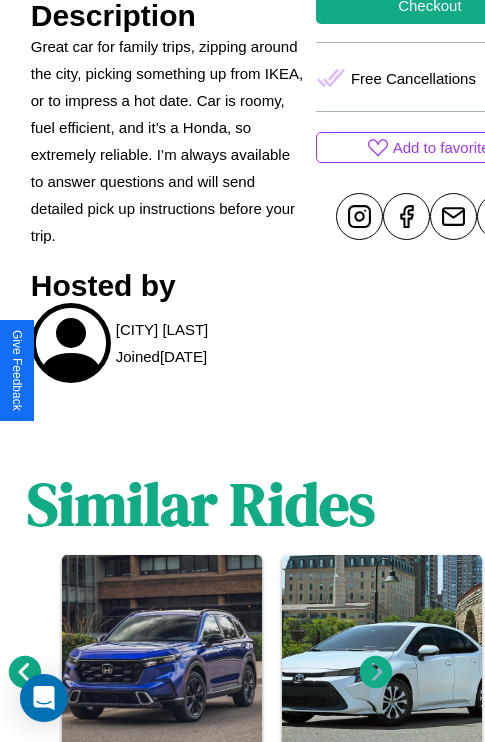 scroll, scrollTop: 461, scrollLeft: 84, axis: both 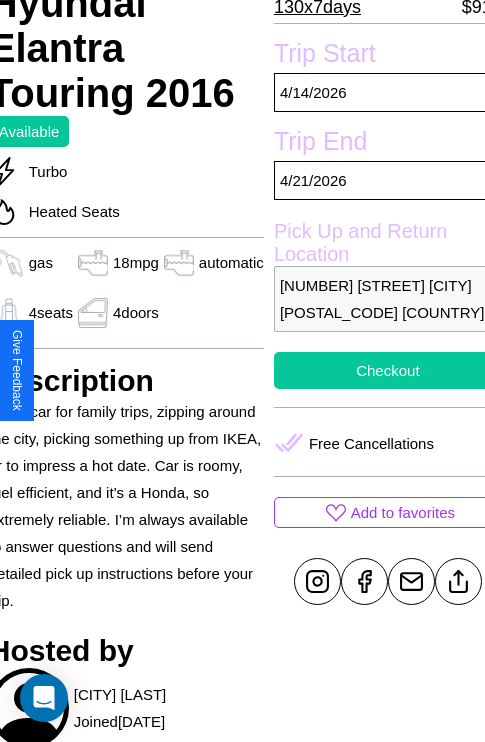 click on "Checkout" at bounding box center [388, 370] 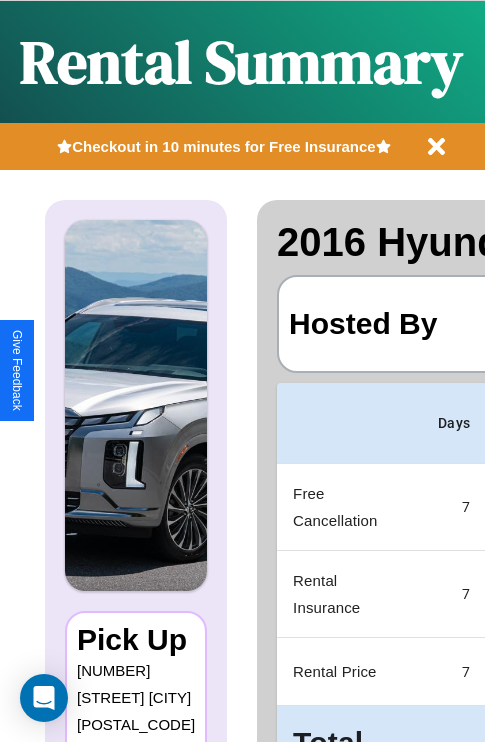 scroll, scrollTop: 0, scrollLeft: 378, axis: horizontal 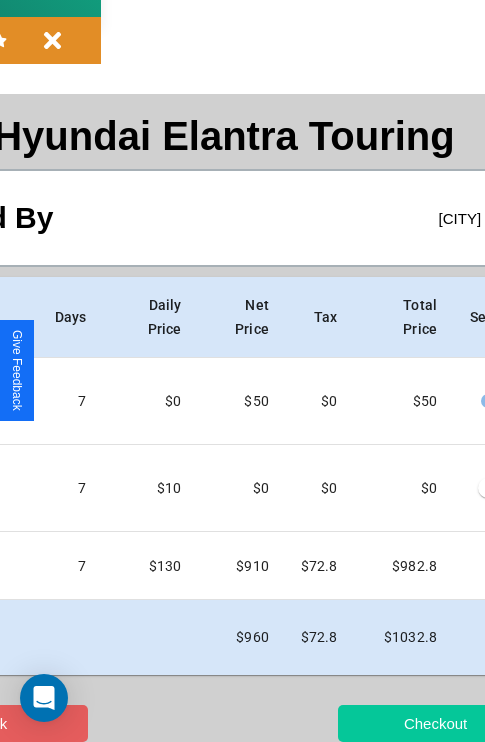 click on "Checkout" at bounding box center (435, 723) 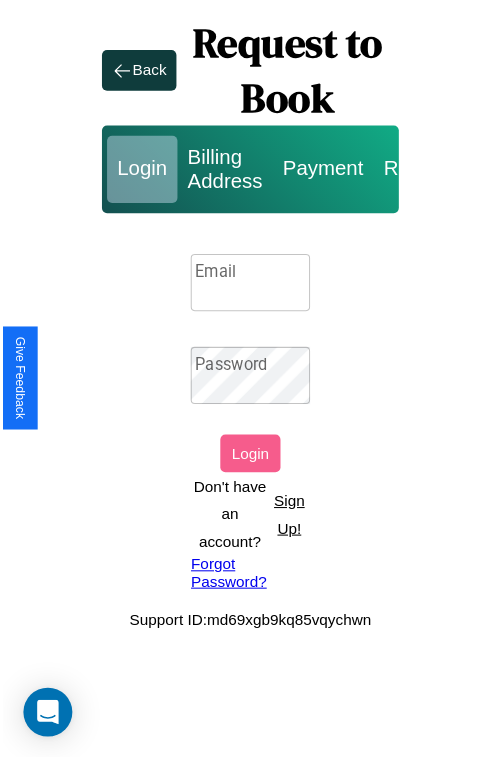 scroll, scrollTop: 0, scrollLeft: 0, axis: both 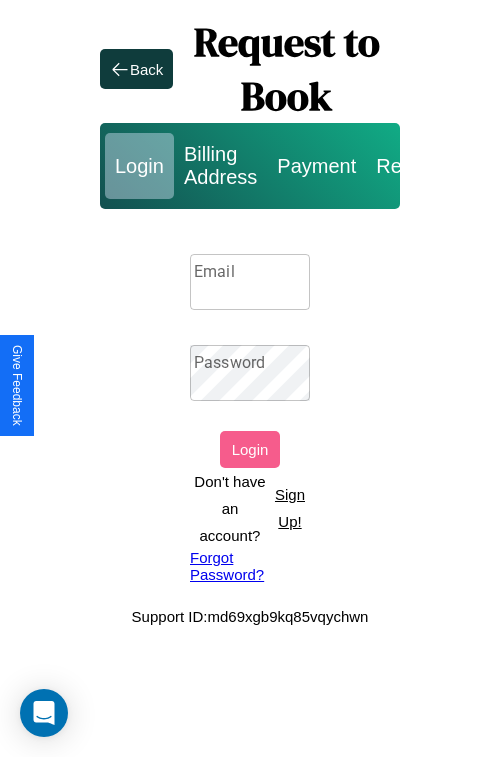 click on "Sign Up!" at bounding box center [290, 508] 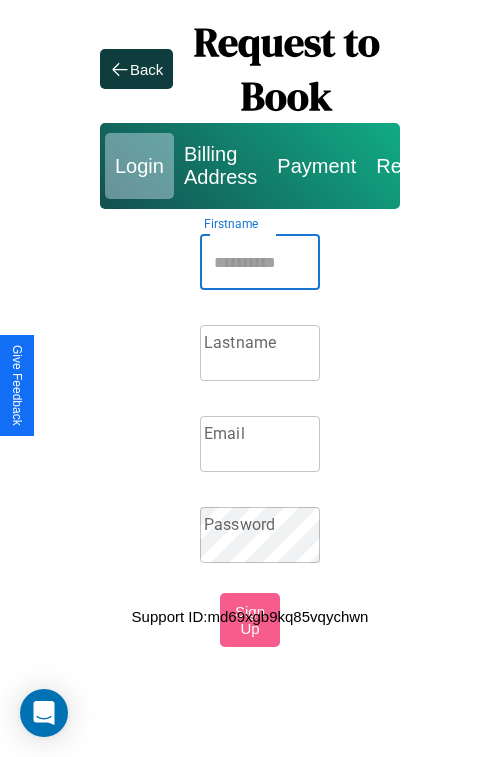 click on "Firstname" at bounding box center [260, 262] 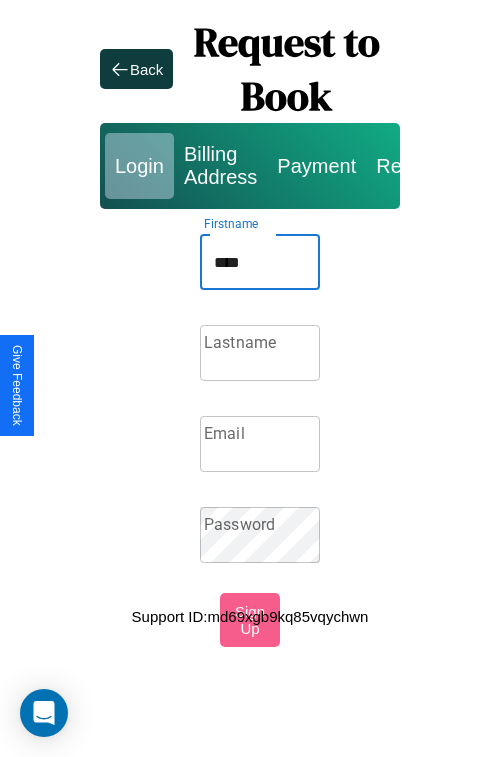 type on "****" 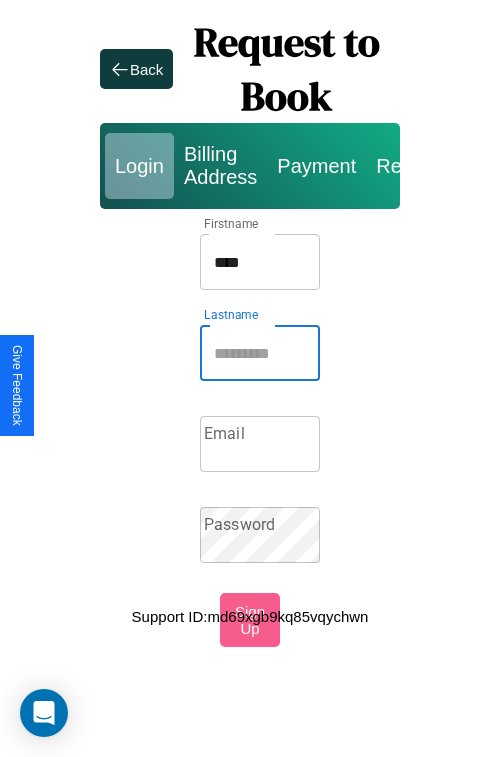 click on "Lastname" at bounding box center (260, 353) 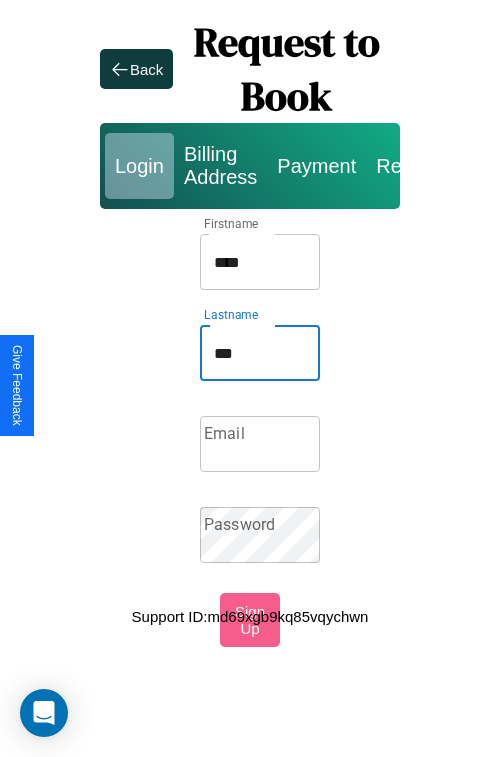 type on "***" 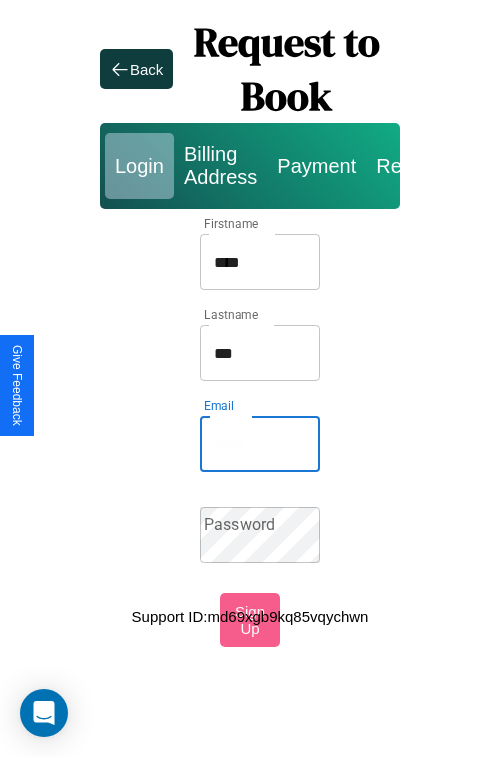 click on "Email" at bounding box center [260, 444] 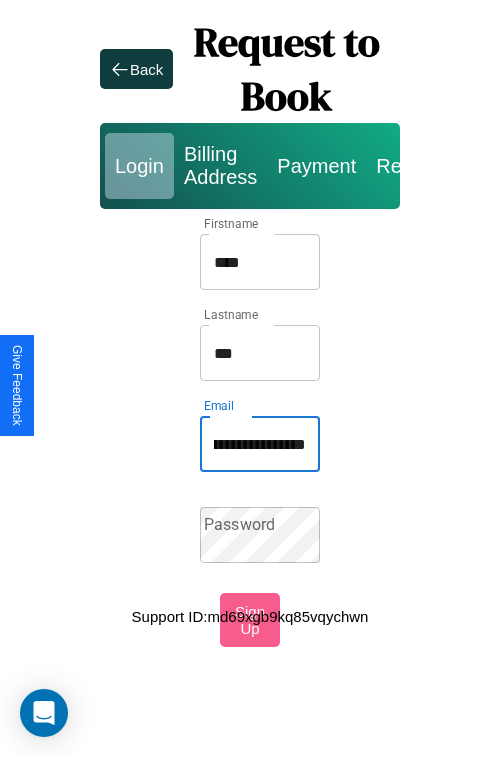 scroll, scrollTop: 0, scrollLeft: 69, axis: horizontal 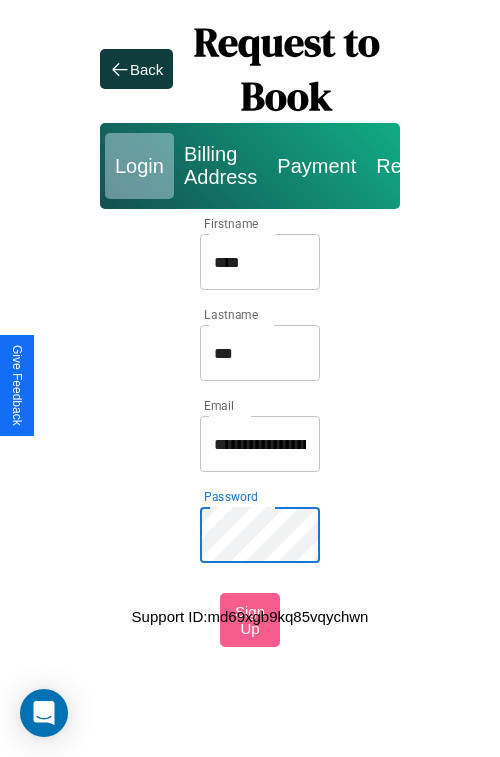 click on "****" at bounding box center (260, 262) 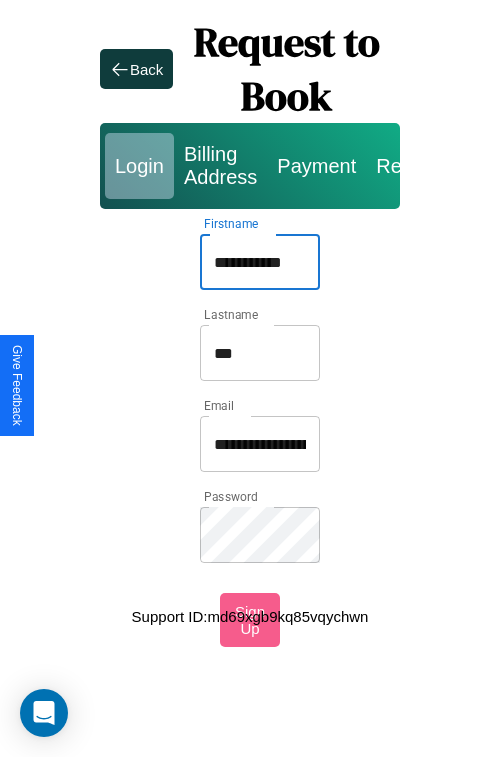 click on "**********" at bounding box center [260, 444] 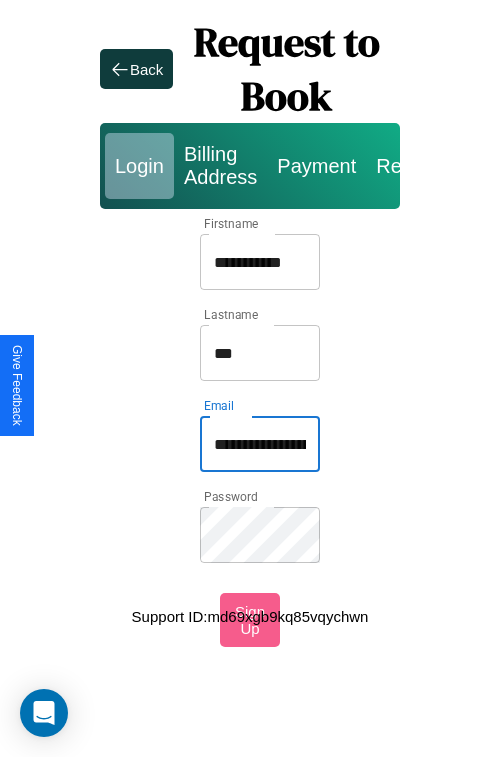 type on "**********" 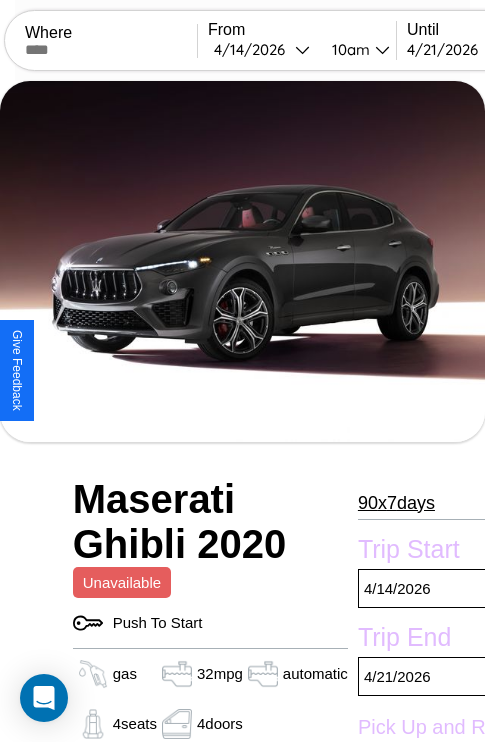 scroll, scrollTop: 132, scrollLeft: 0, axis: vertical 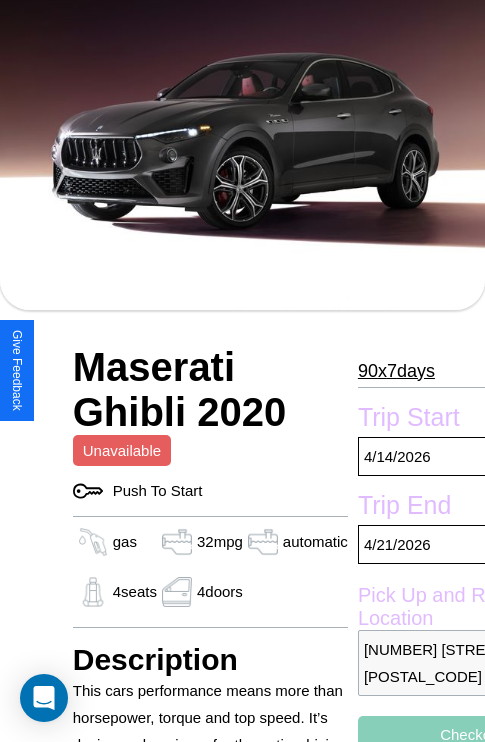 click on "90  x  7  days" at bounding box center [396, 371] 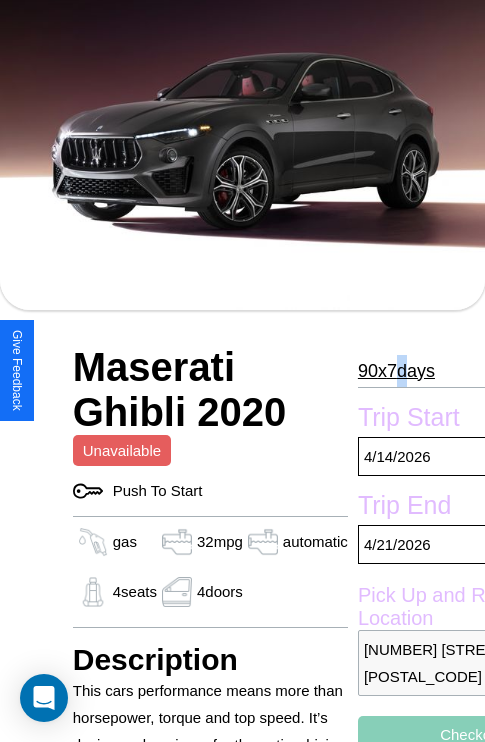 click on "90  x  7  days" at bounding box center (396, 371) 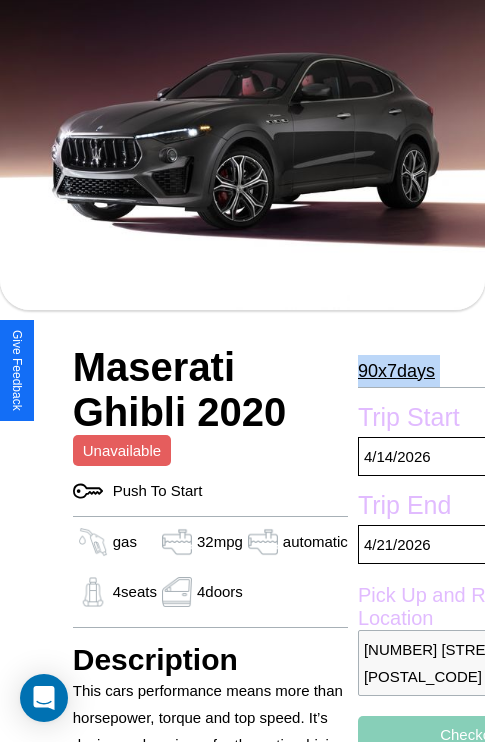 click on "90  x  7  days" at bounding box center [396, 371] 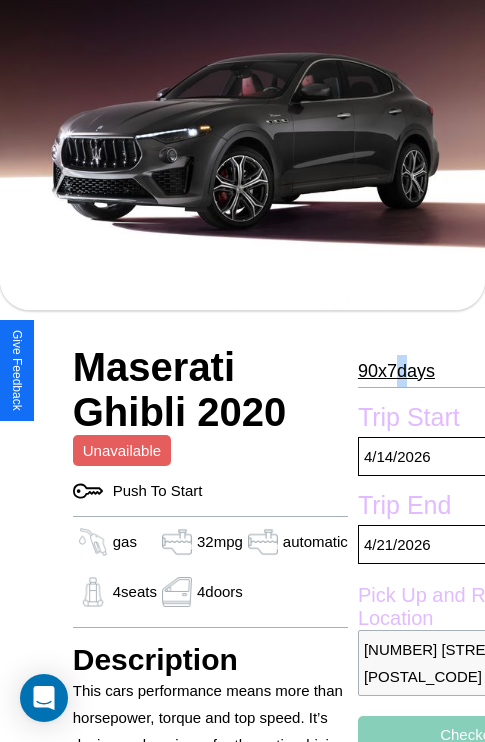 click on "90  x  7  days" at bounding box center (396, 371) 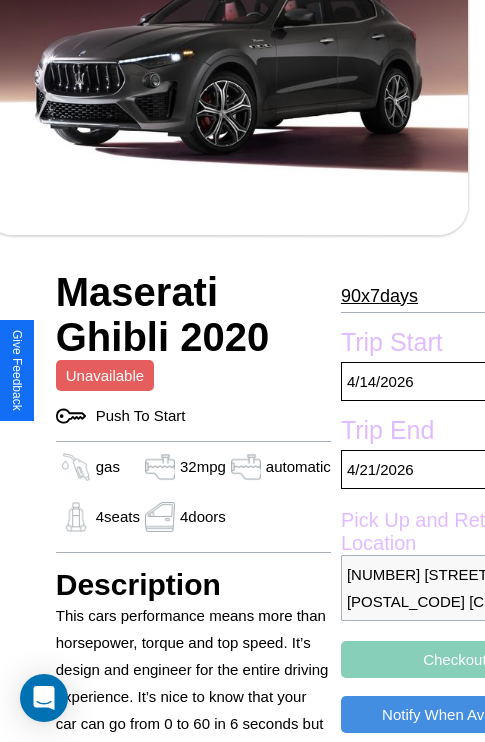 scroll, scrollTop: 496, scrollLeft: 84, axis: both 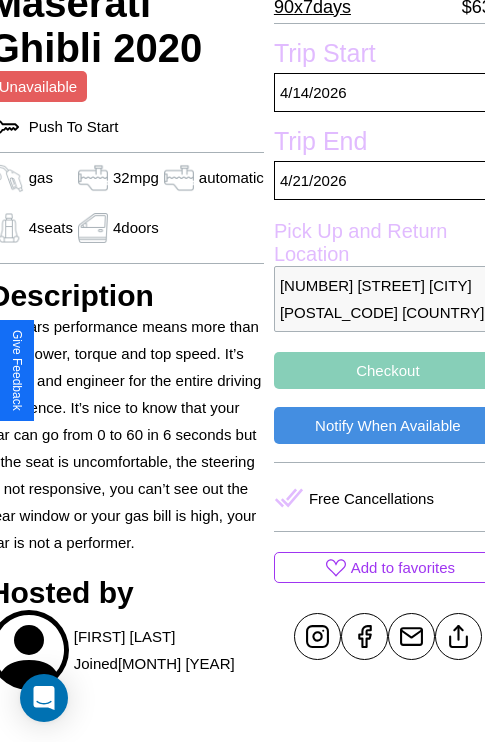 click on "Checkout" at bounding box center [388, 370] 